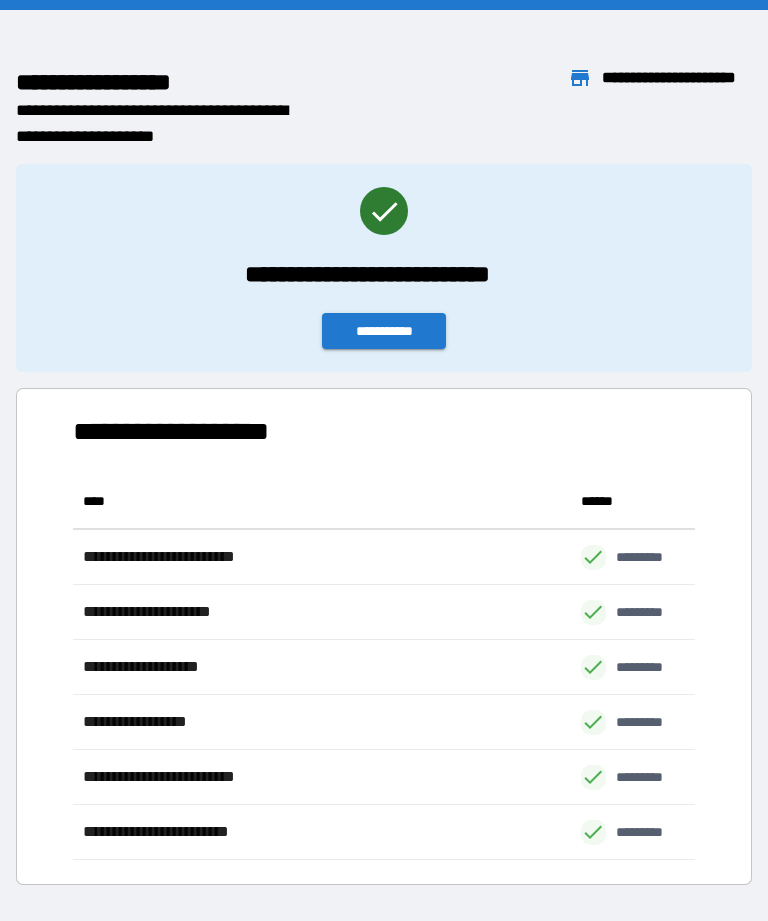 scroll, scrollTop: 0, scrollLeft: 0, axis: both 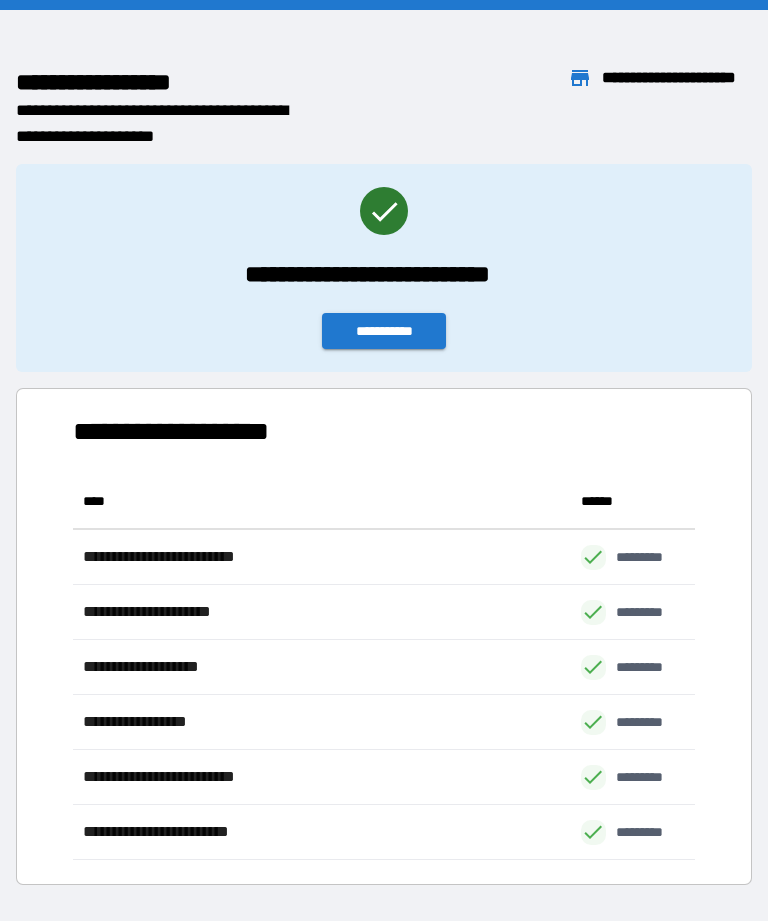 click on "**********" at bounding box center [384, 331] 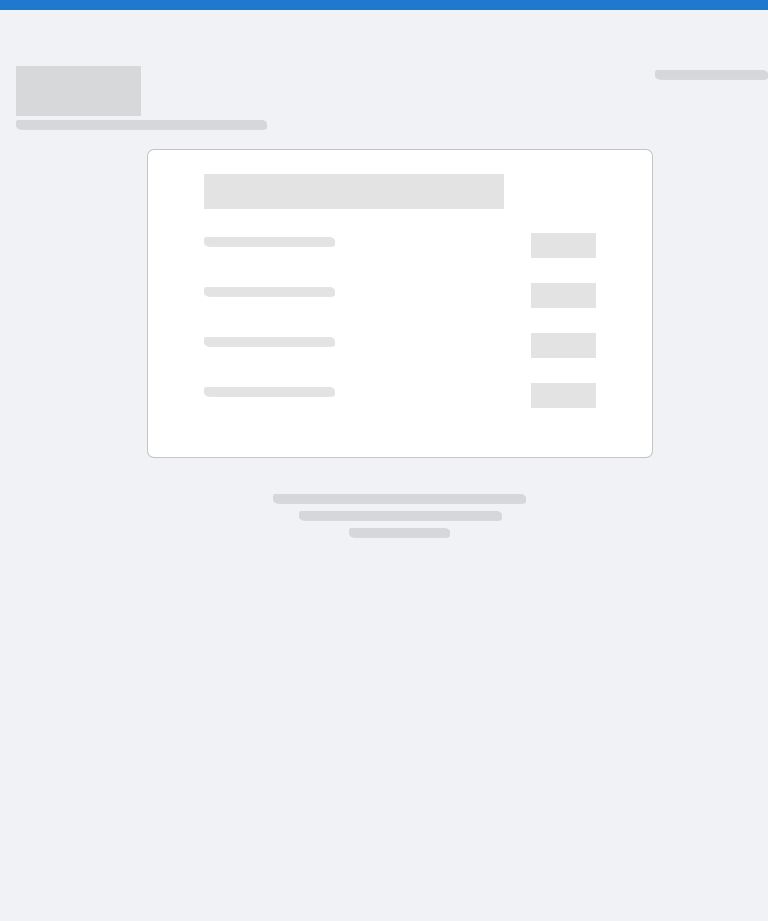 scroll, scrollTop: 0, scrollLeft: 0, axis: both 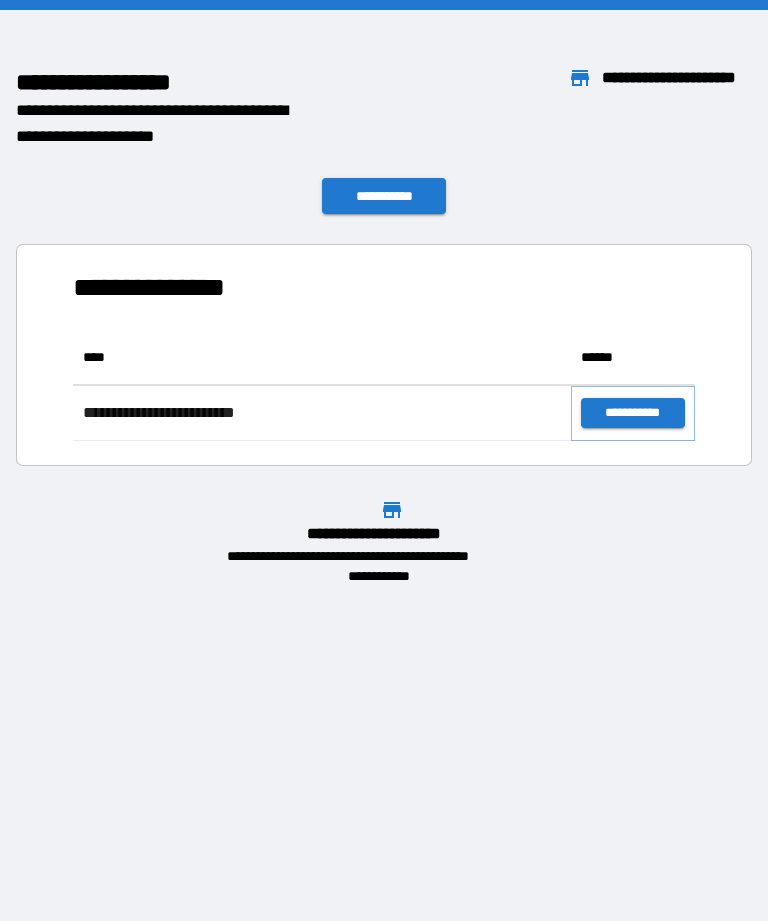 click on "**********" at bounding box center [633, 413] 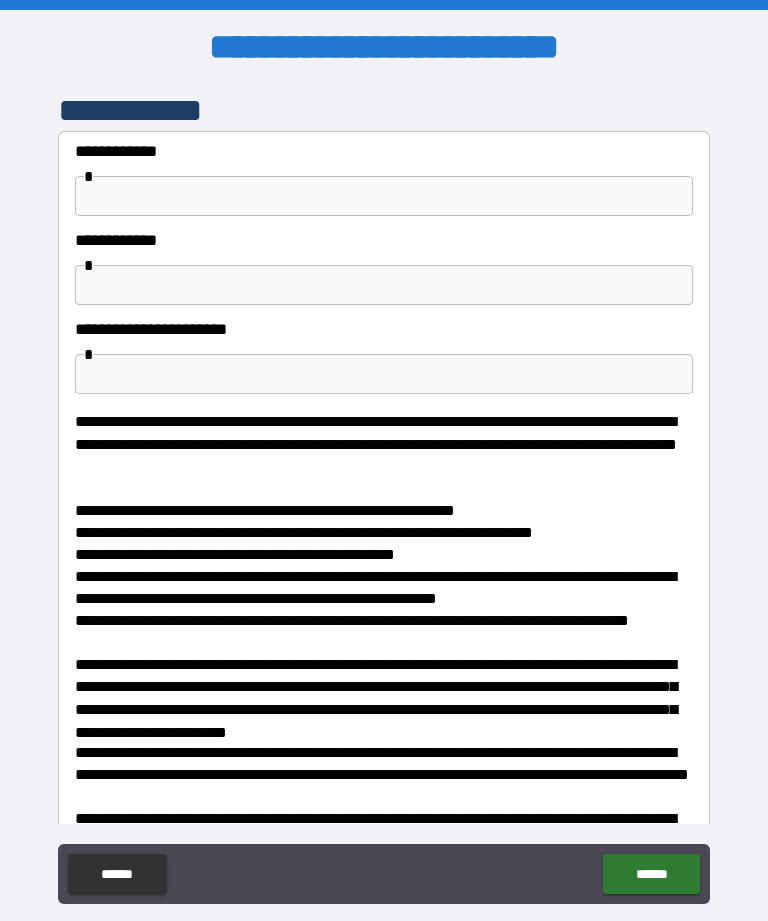 click at bounding box center [384, 196] 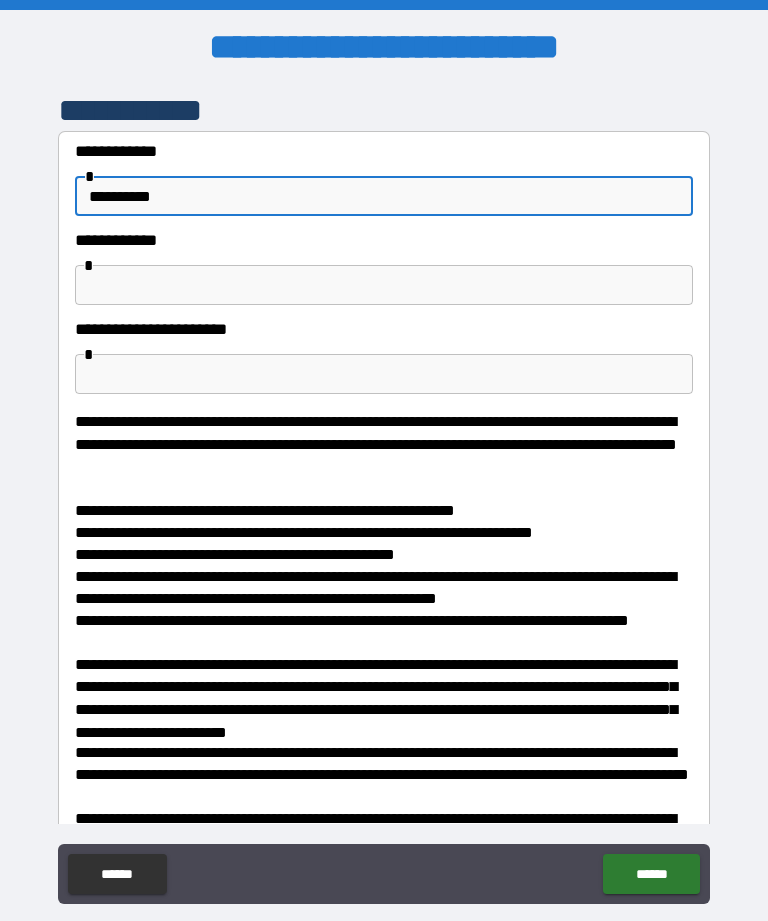 type on "**********" 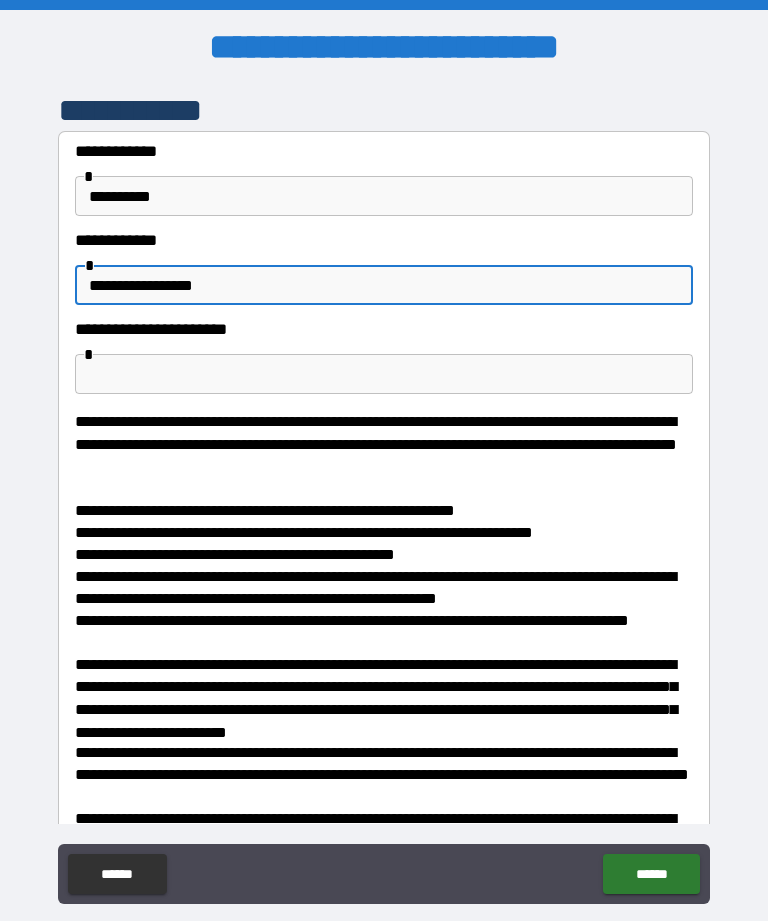 type on "**********" 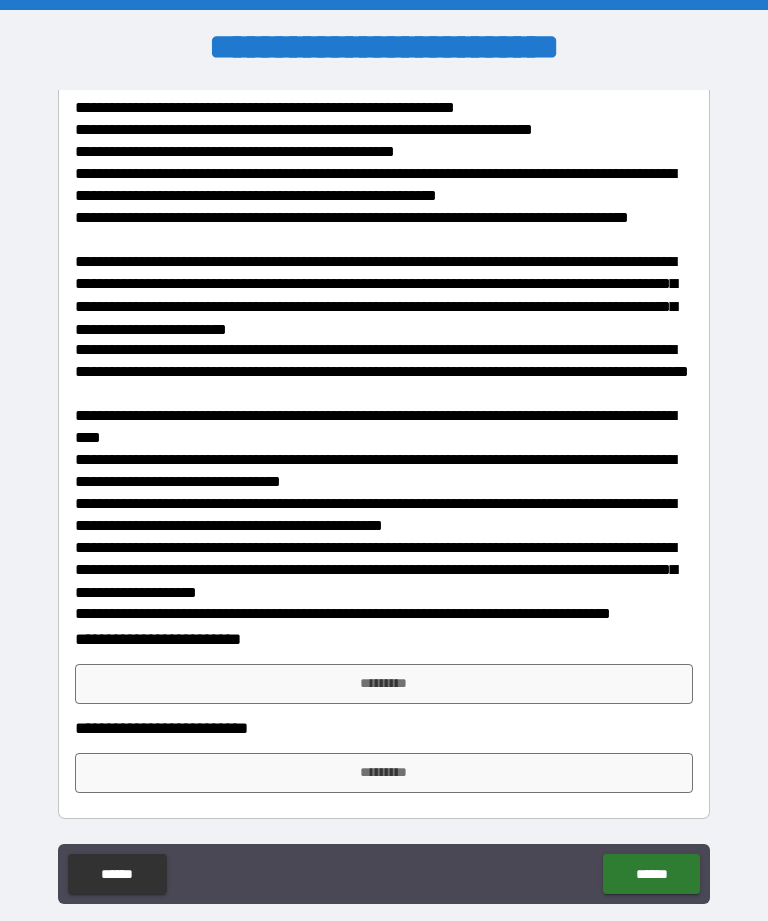 scroll, scrollTop: 402, scrollLeft: 0, axis: vertical 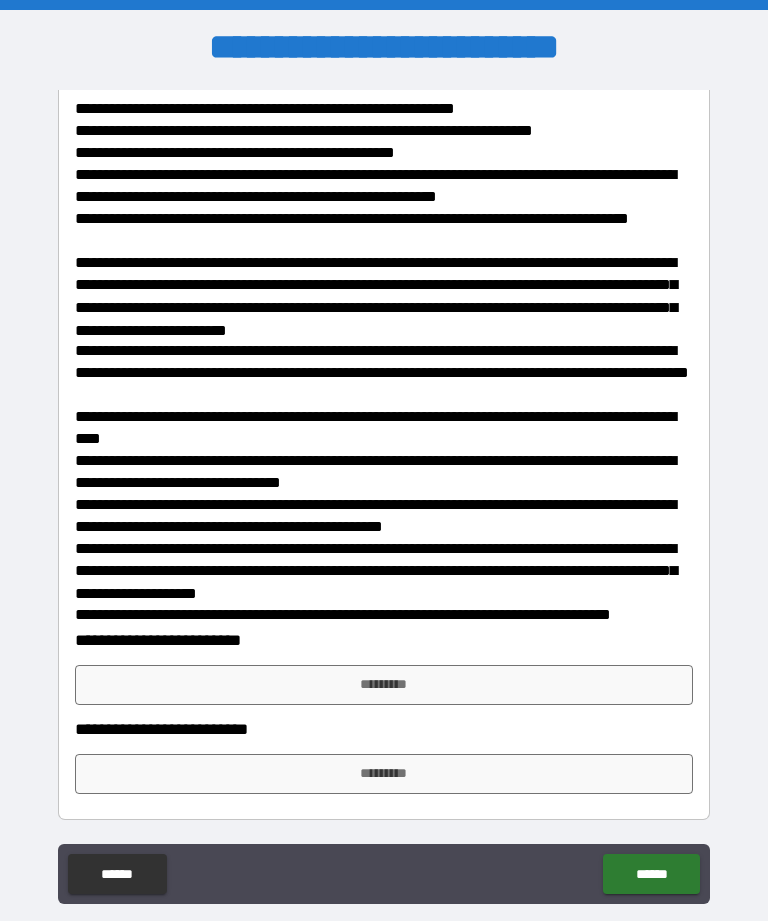 type on "***" 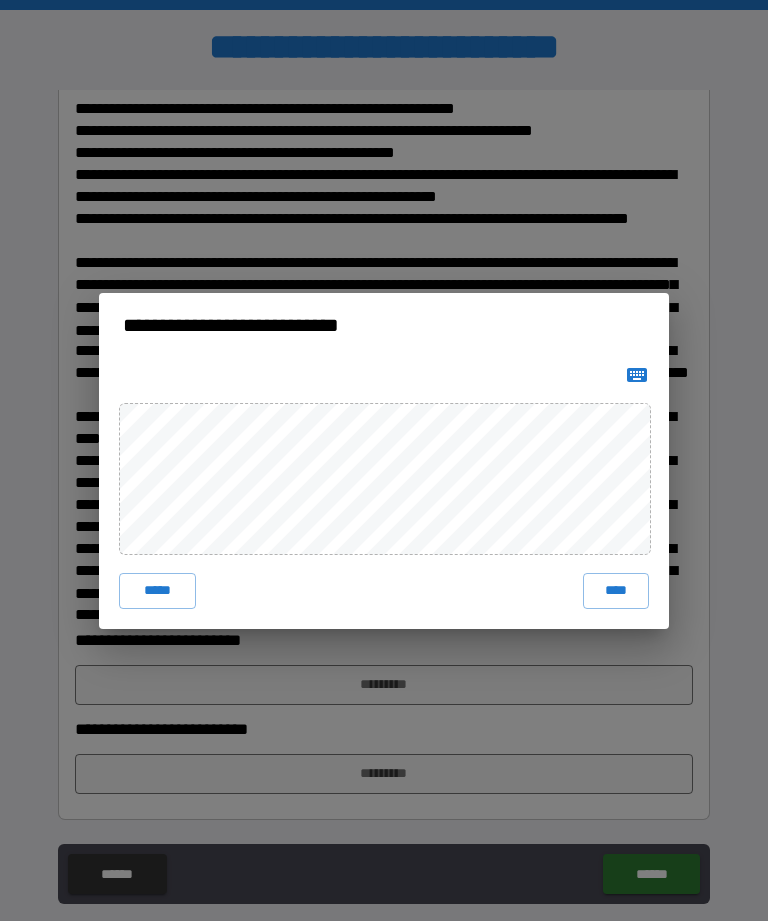 click on "****" at bounding box center (616, 591) 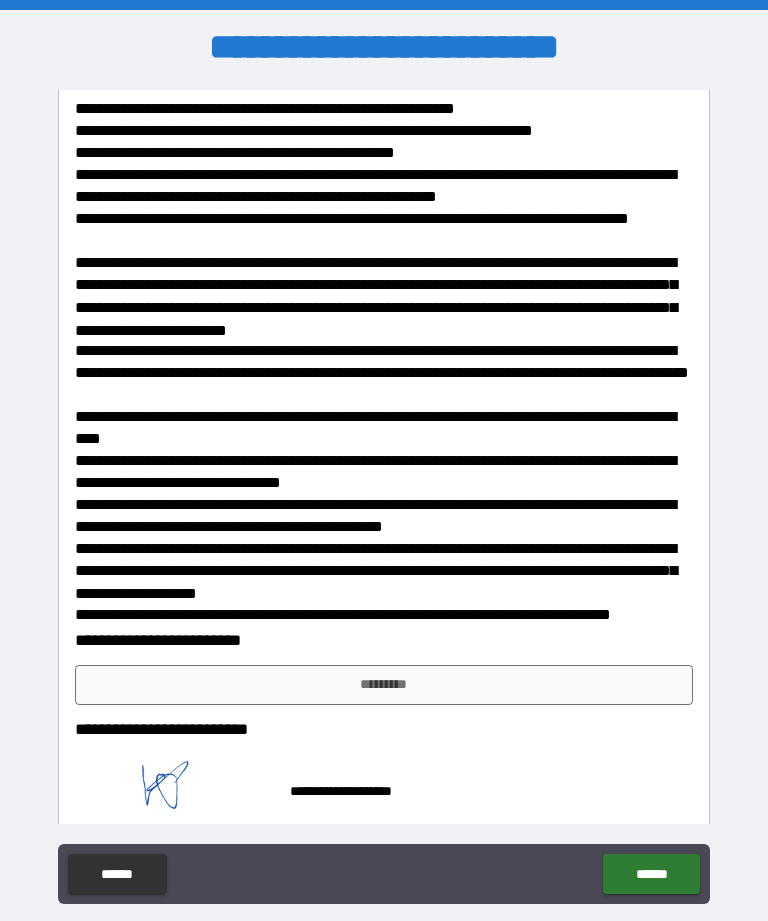 click on "*********" at bounding box center [384, 685] 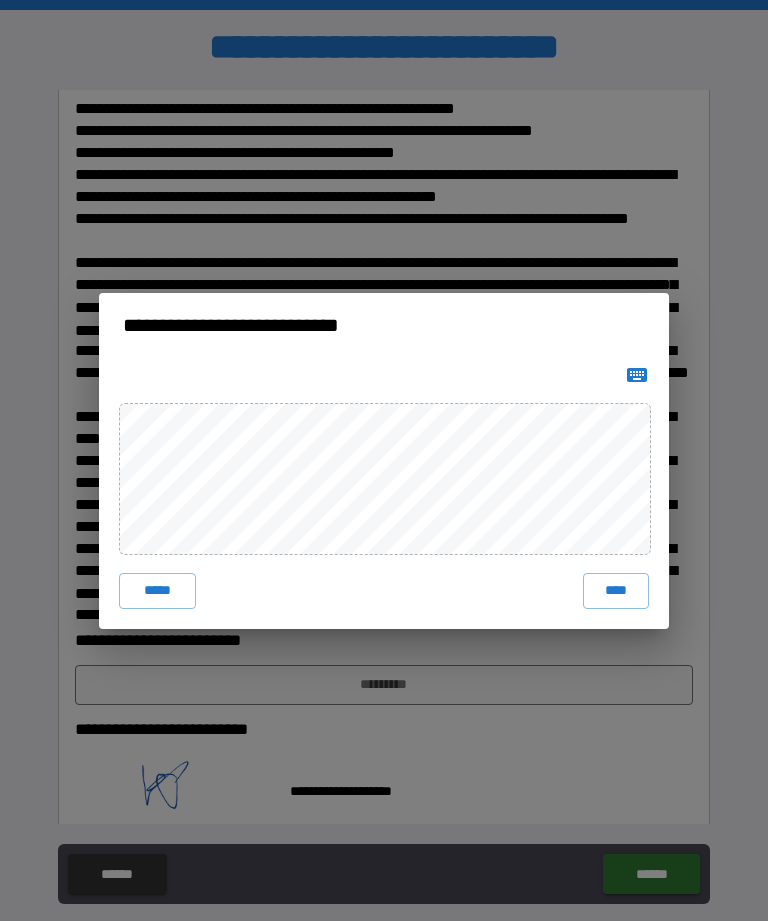 click on "****" at bounding box center [616, 591] 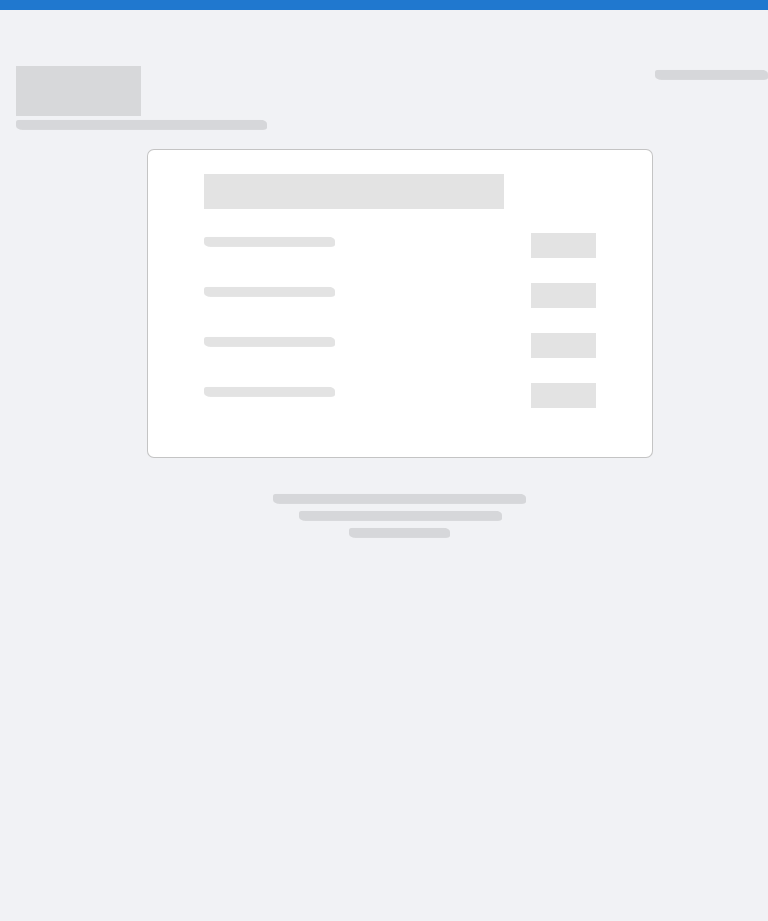 scroll, scrollTop: 0, scrollLeft: 0, axis: both 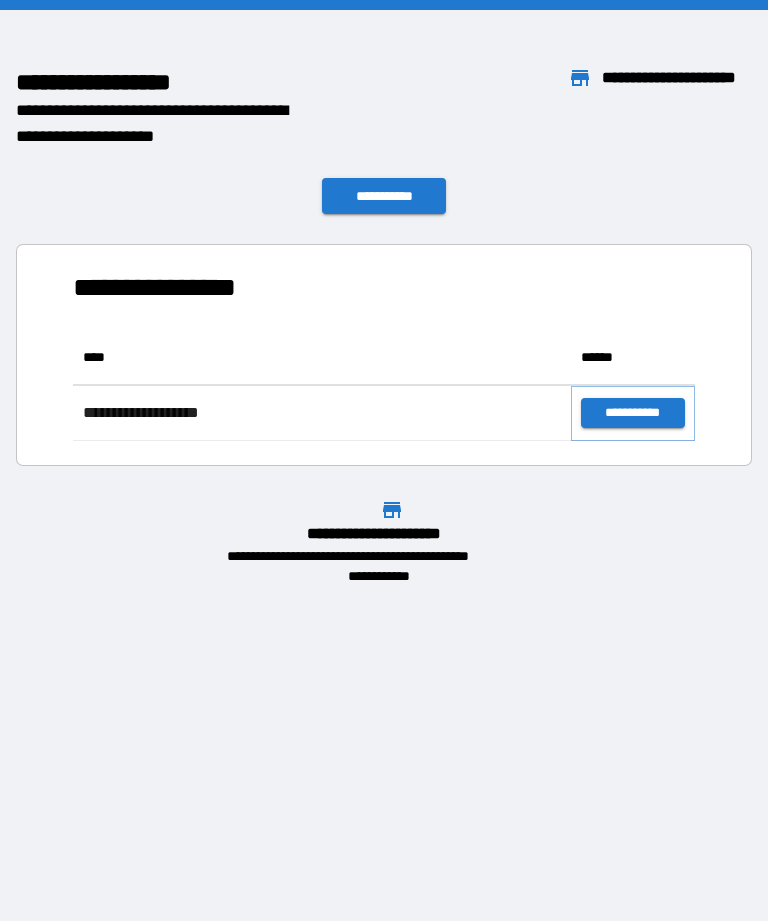 click on "**********" at bounding box center (633, 413) 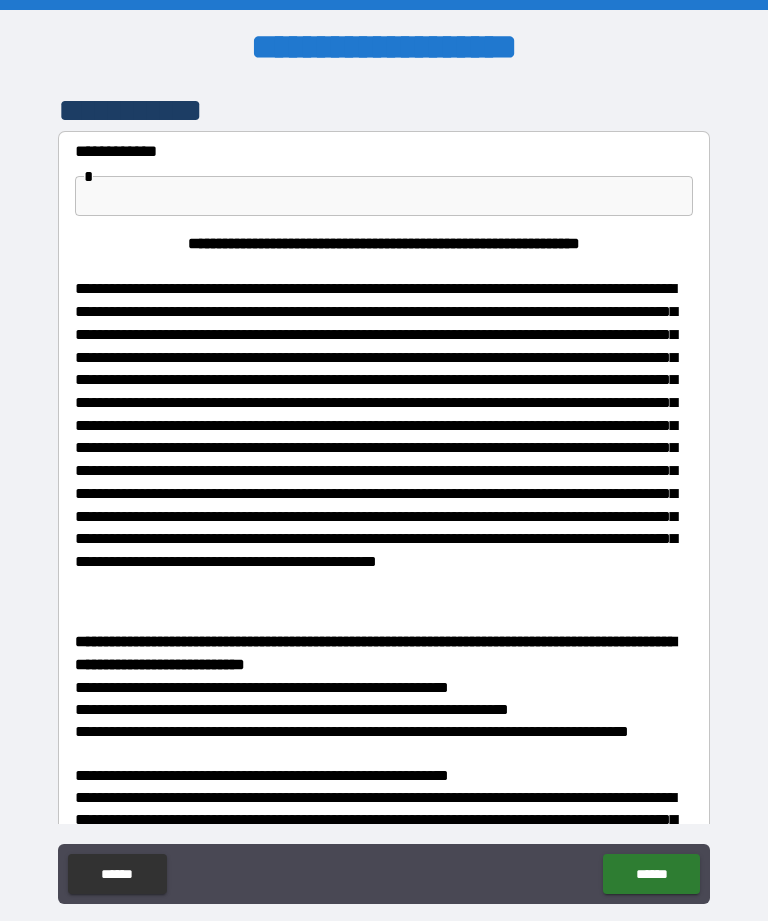 click at bounding box center [384, 196] 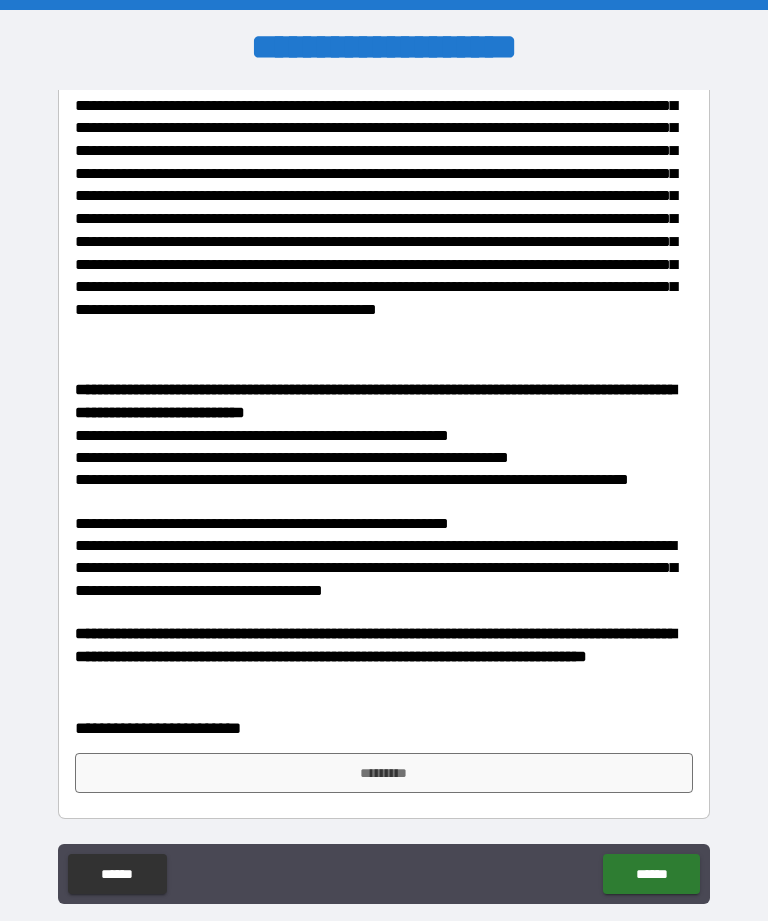 scroll, scrollTop: 267, scrollLeft: 0, axis: vertical 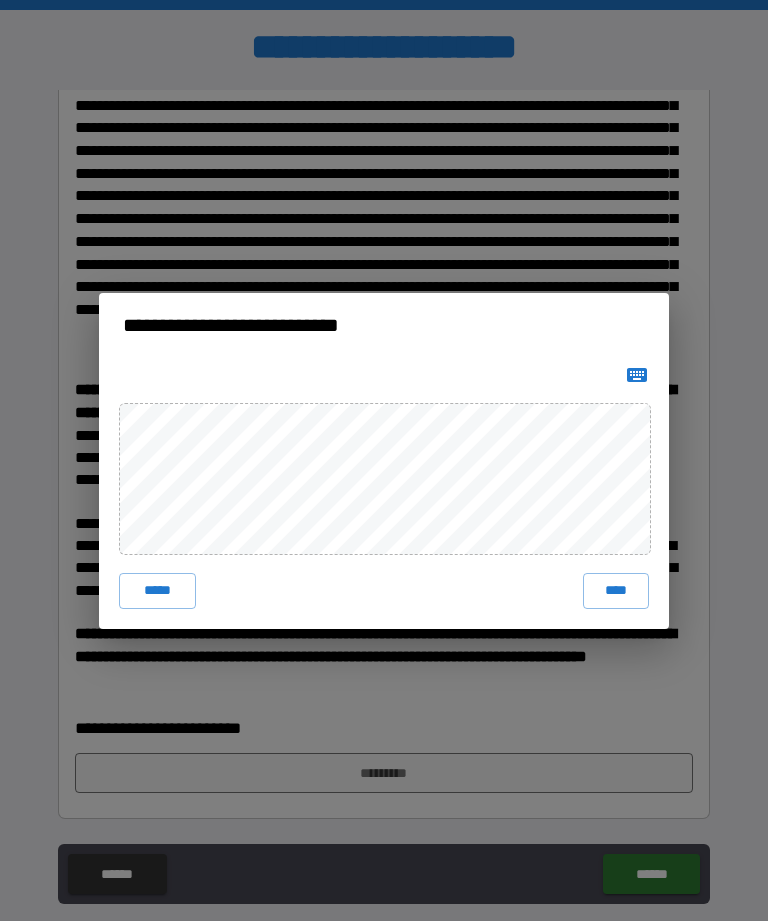 click on "****" at bounding box center (616, 591) 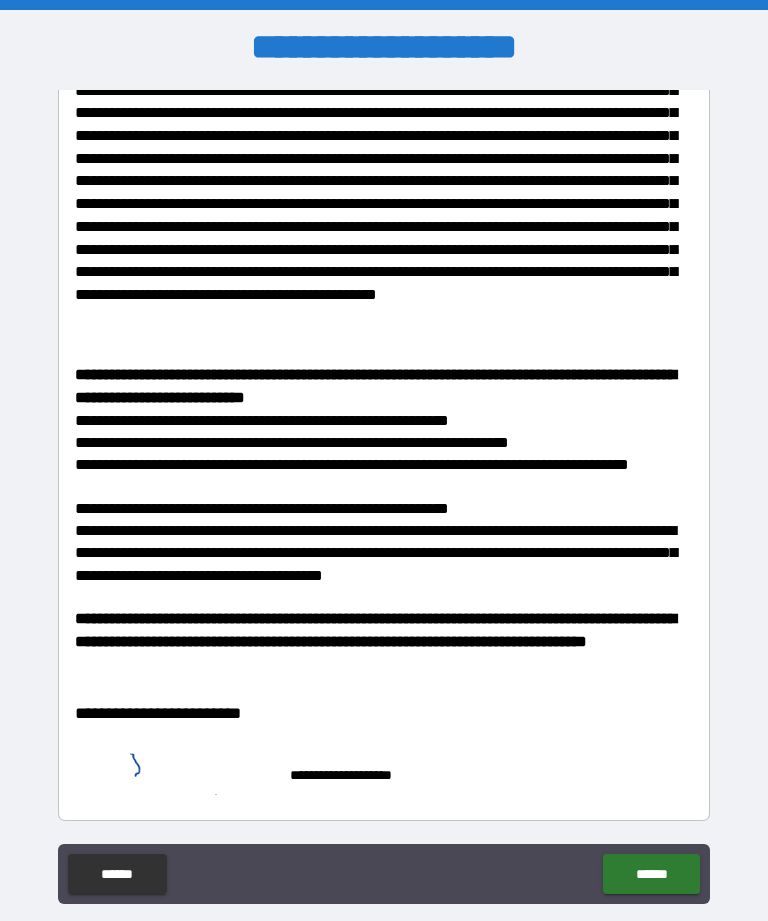 scroll, scrollTop: 257, scrollLeft: 0, axis: vertical 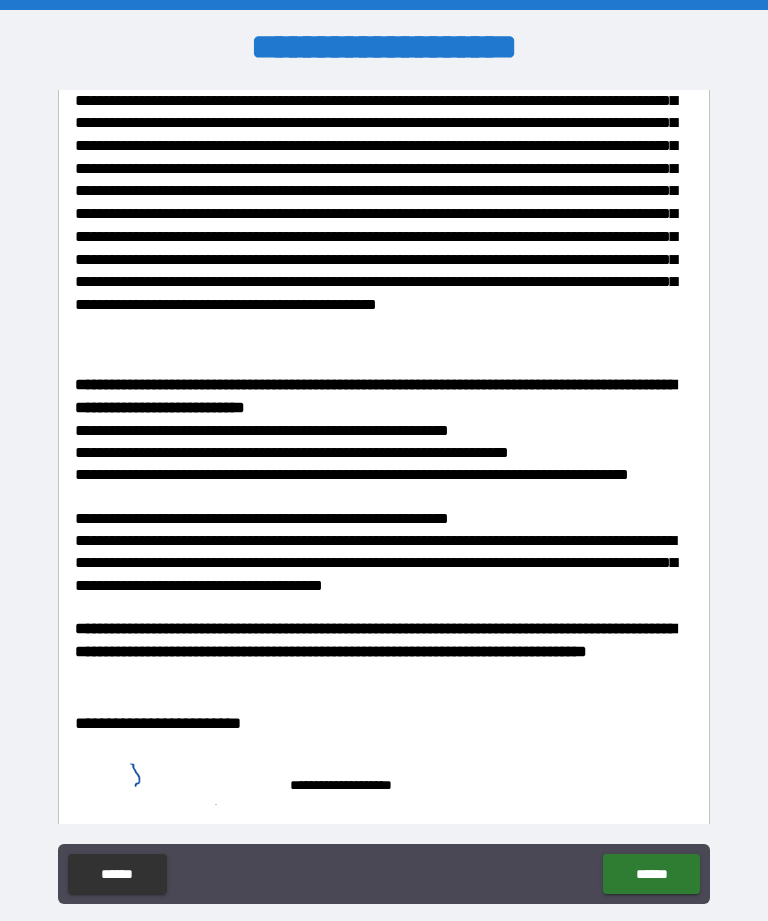 click on "**********" at bounding box center [384, 776] 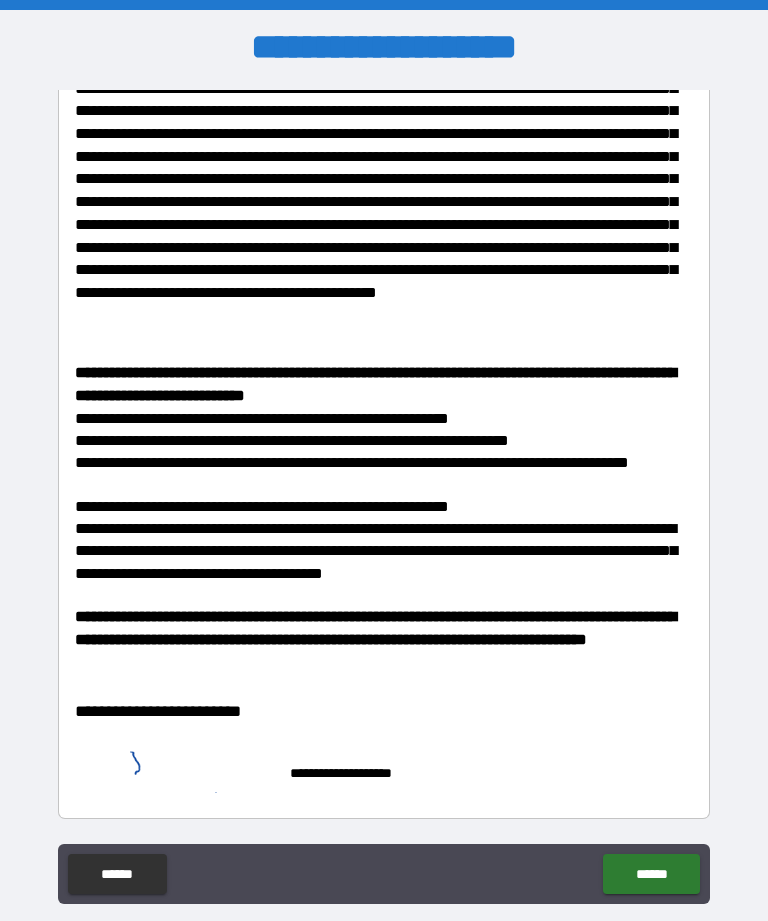 scroll, scrollTop: 284, scrollLeft: 0, axis: vertical 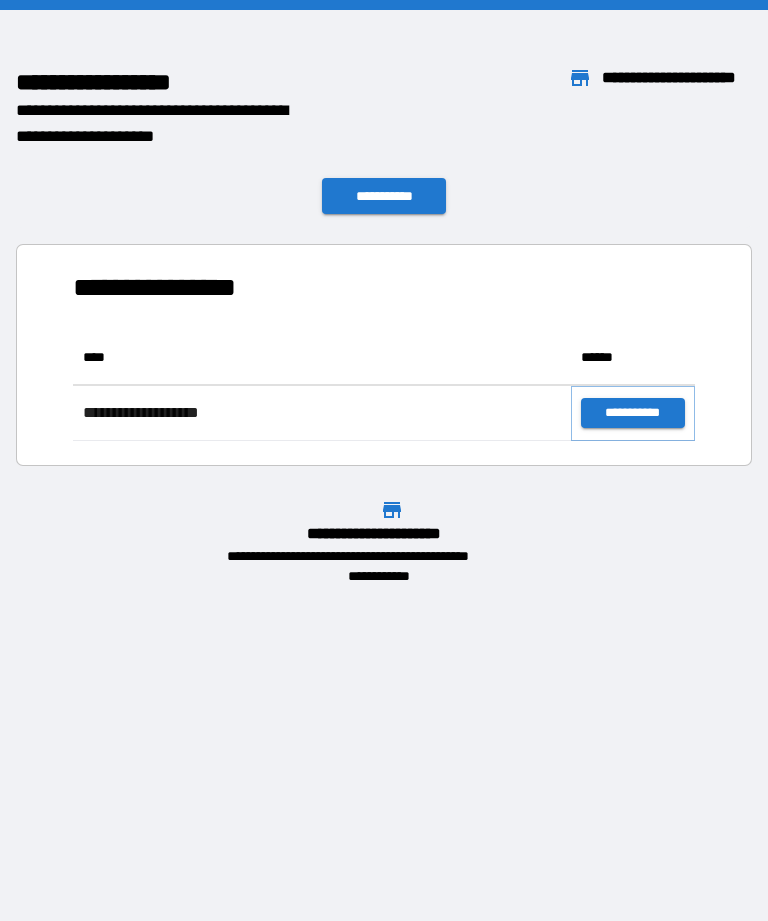 click on "**********" at bounding box center (633, 413) 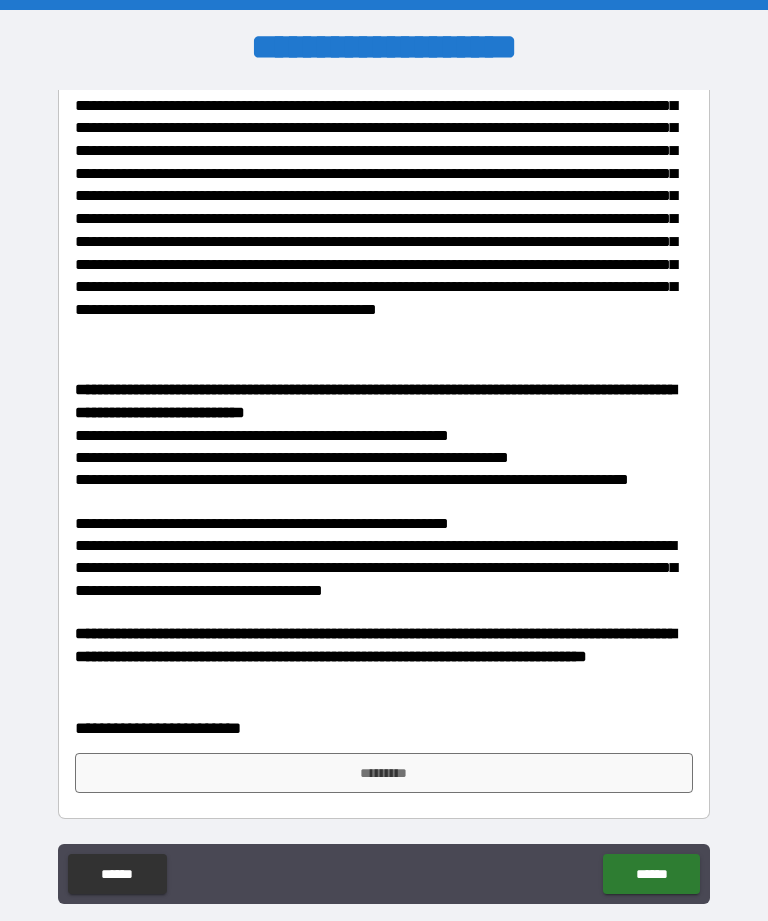 scroll, scrollTop: 267, scrollLeft: 0, axis: vertical 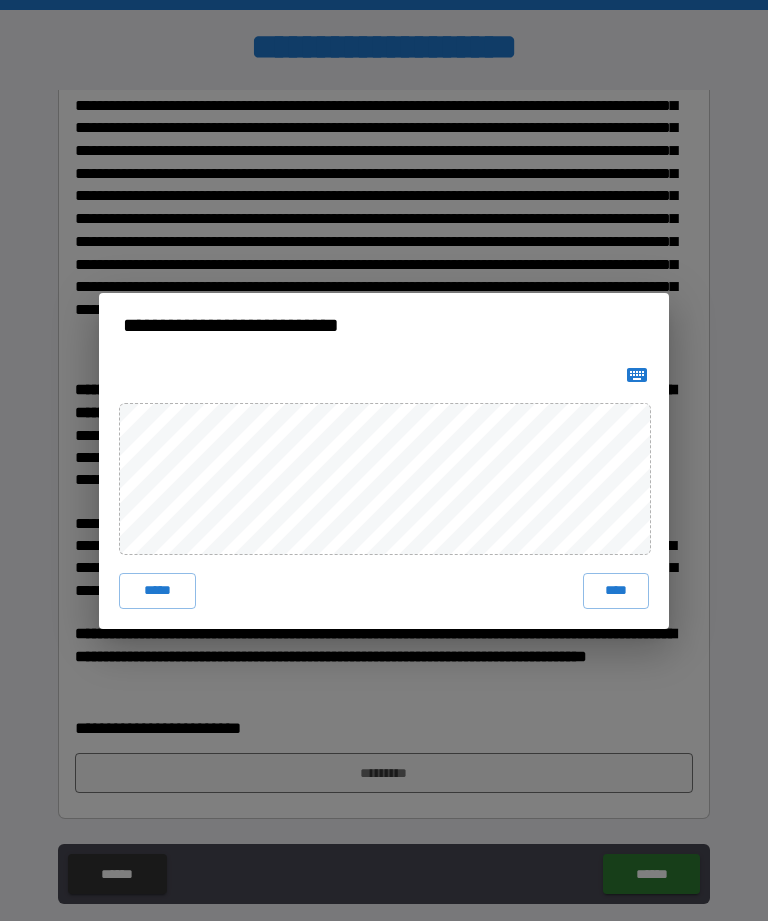 click at bounding box center [384, 375] 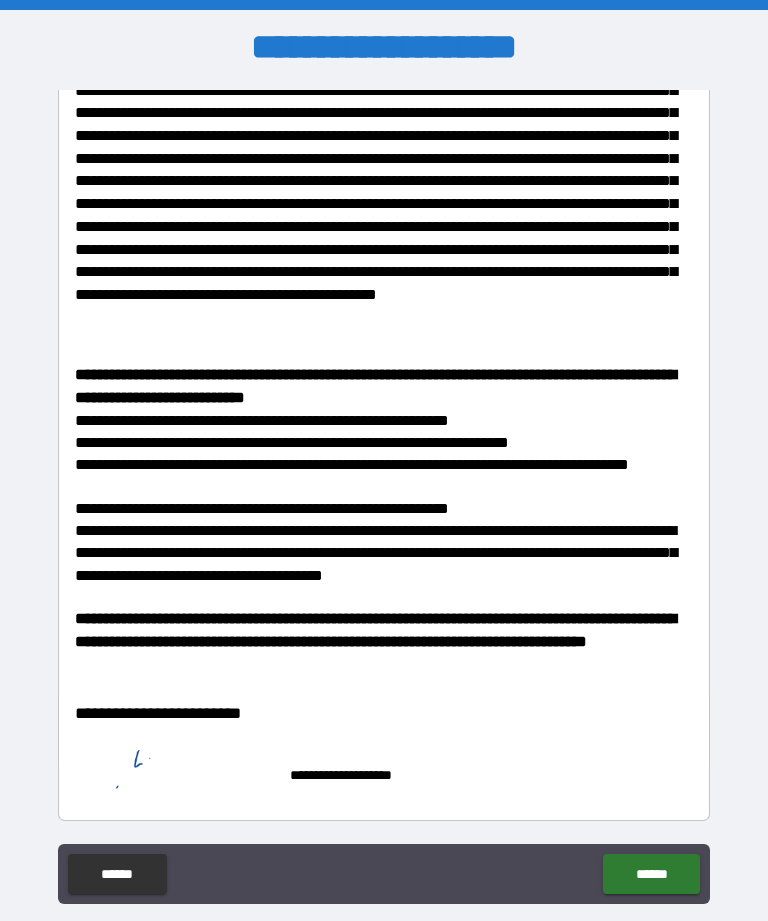 scroll, scrollTop: 257, scrollLeft: 0, axis: vertical 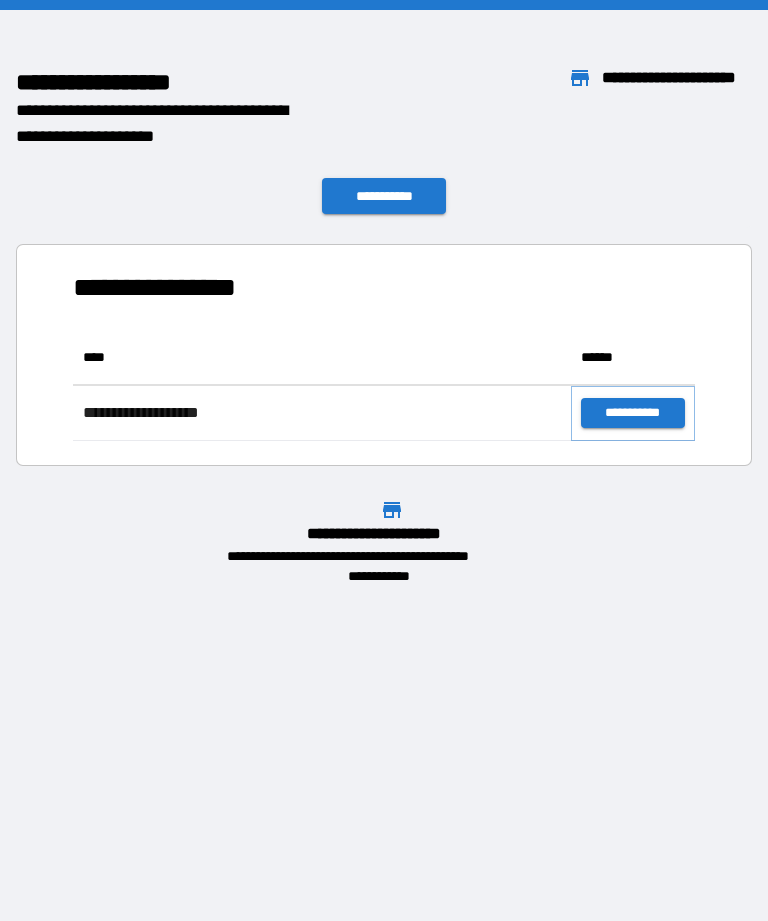 click on "**********" at bounding box center (633, 413) 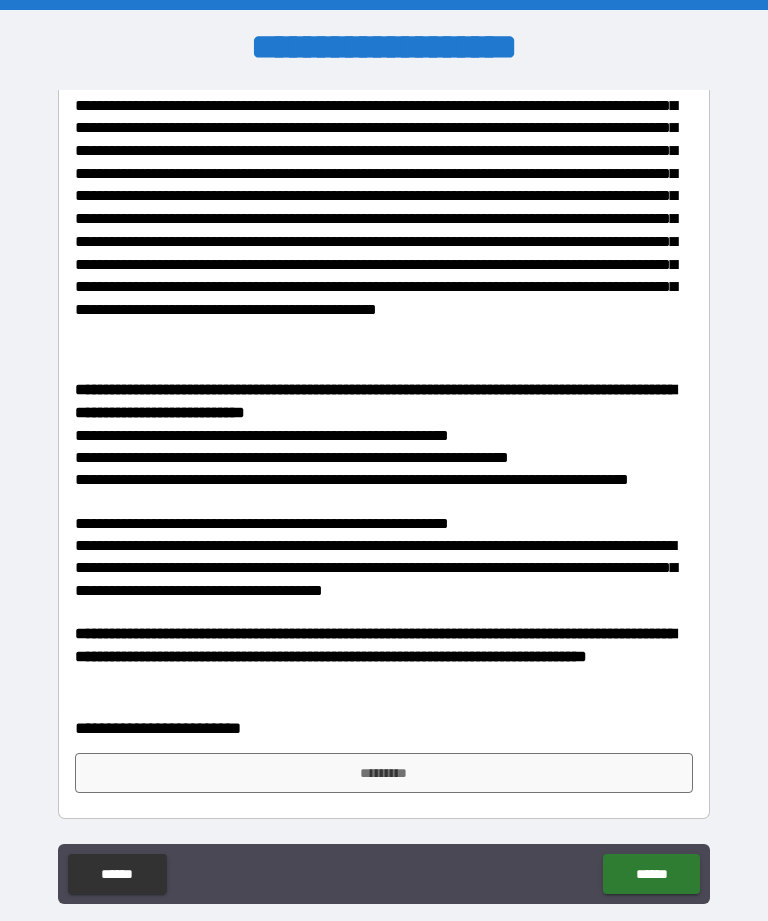 scroll, scrollTop: 267, scrollLeft: 0, axis: vertical 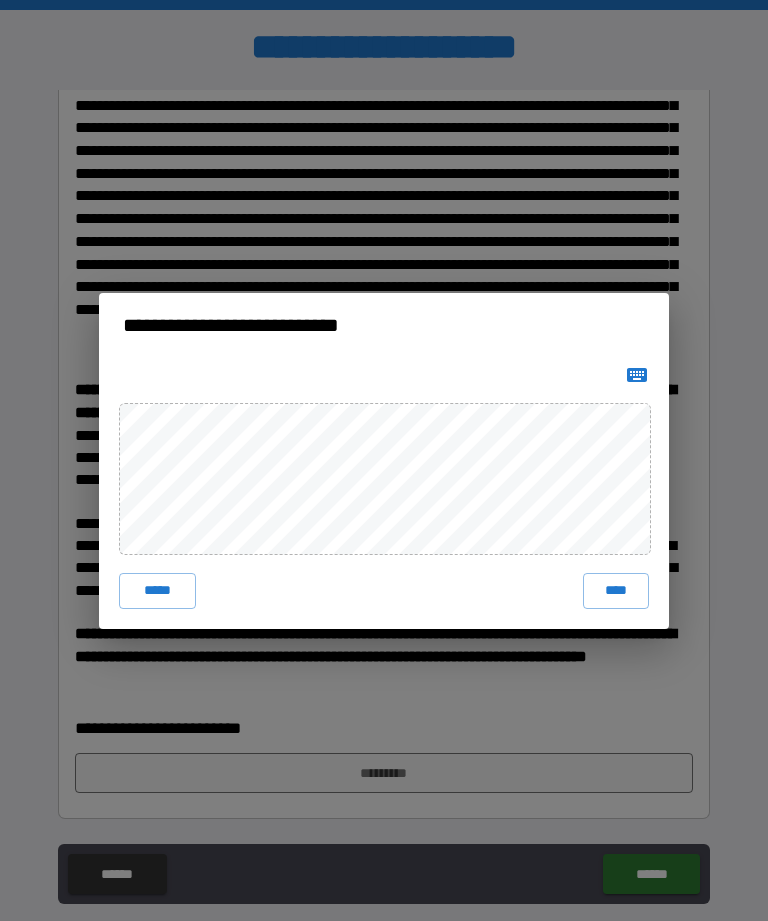 click on "**********" at bounding box center [384, 460] 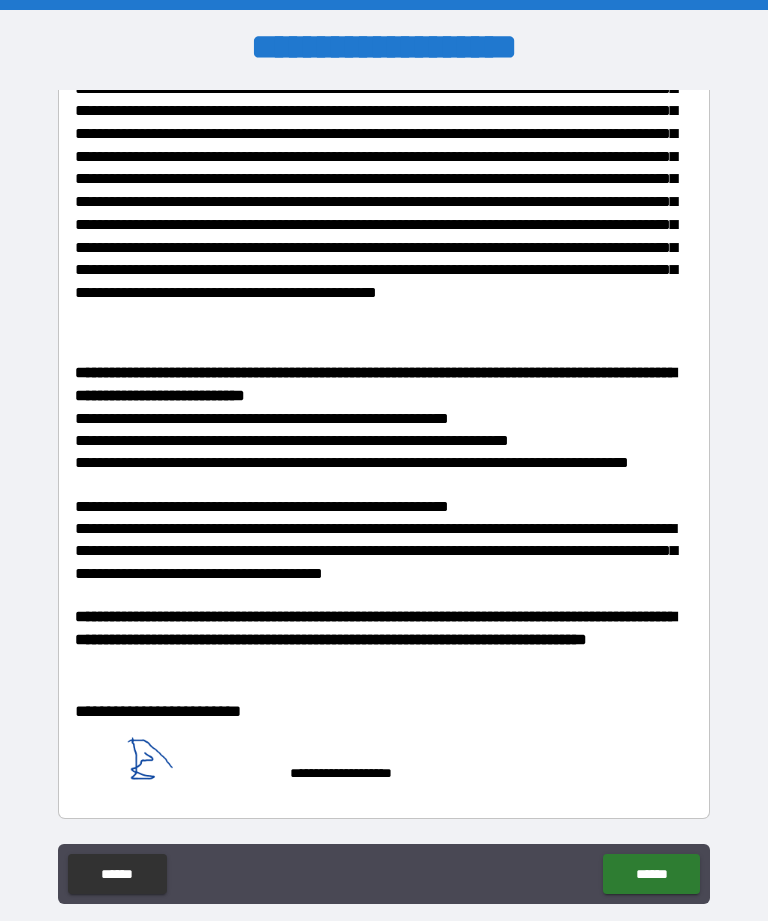 scroll, scrollTop: 284, scrollLeft: 0, axis: vertical 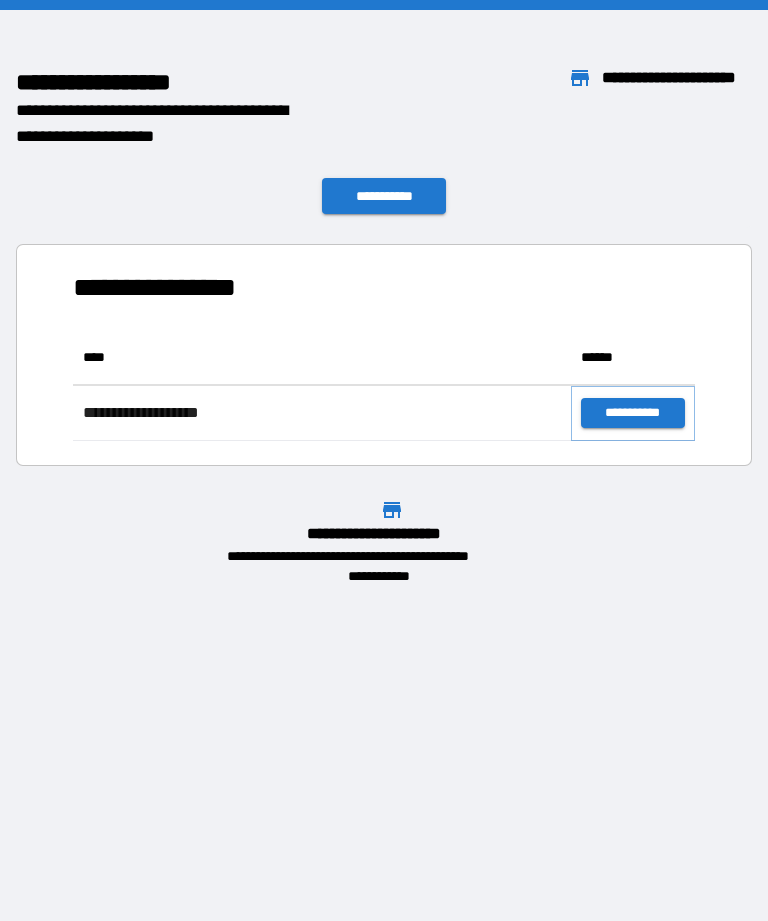 click on "**********" at bounding box center (633, 413) 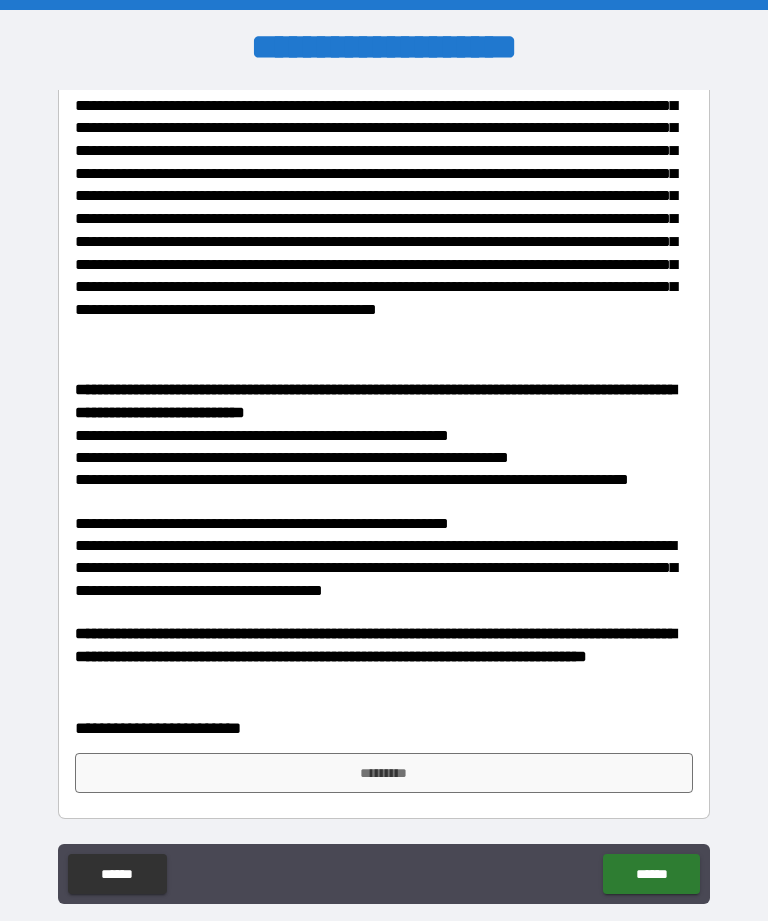 click on "*********" at bounding box center (384, 773) 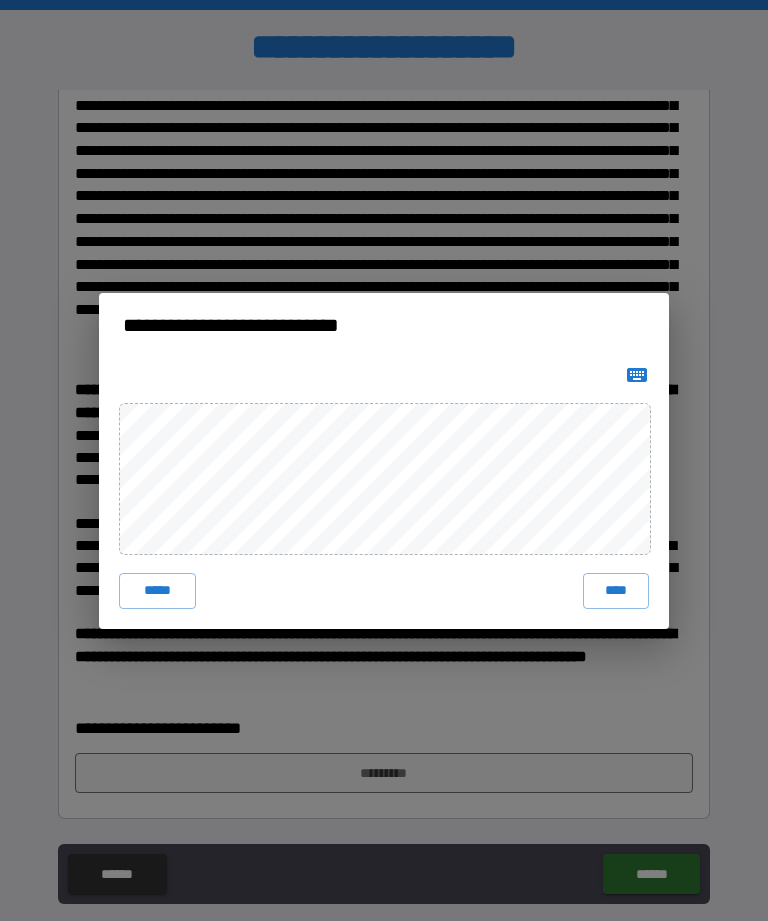 click on "****" at bounding box center (616, 591) 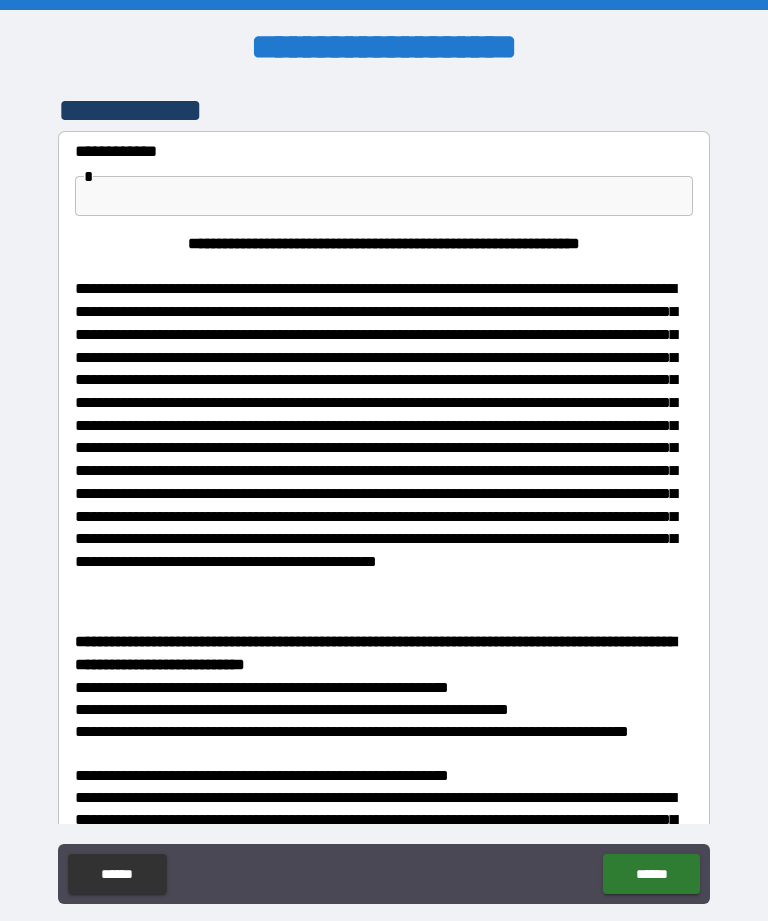 scroll, scrollTop: 0, scrollLeft: 0, axis: both 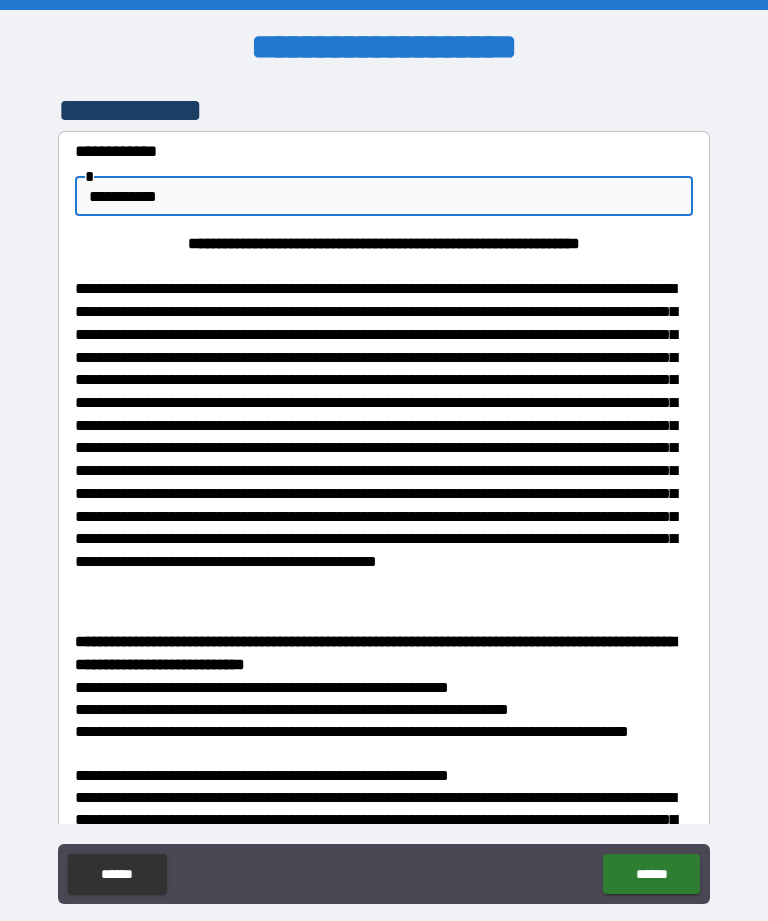 type on "**********" 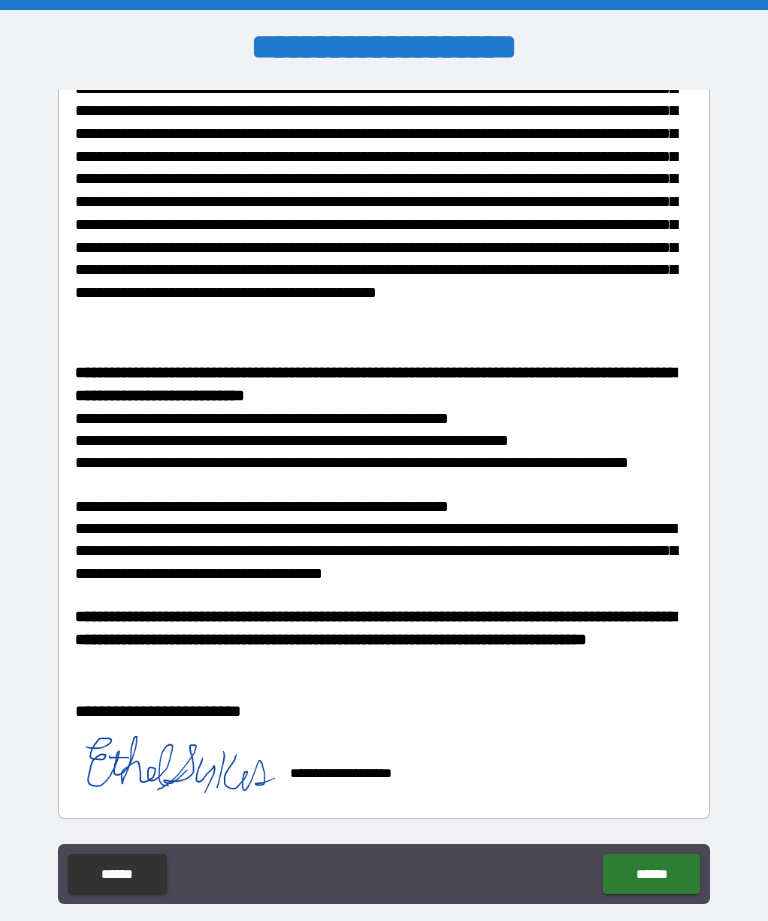 scroll, scrollTop: 284, scrollLeft: 0, axis: vertical 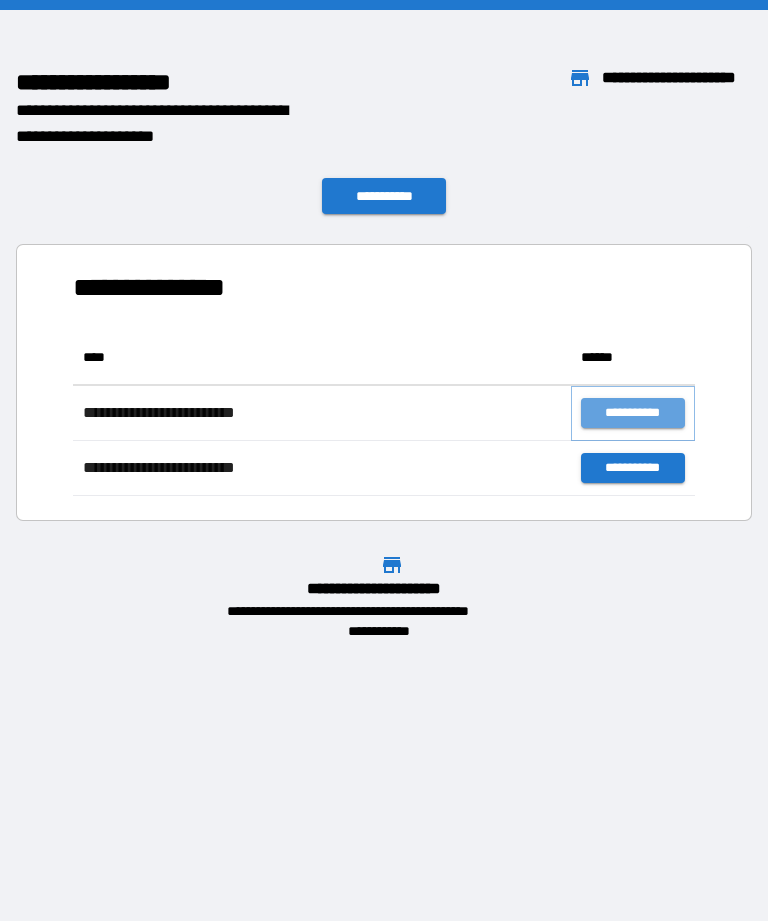 click on "**********" at bounding box center (633, 413) 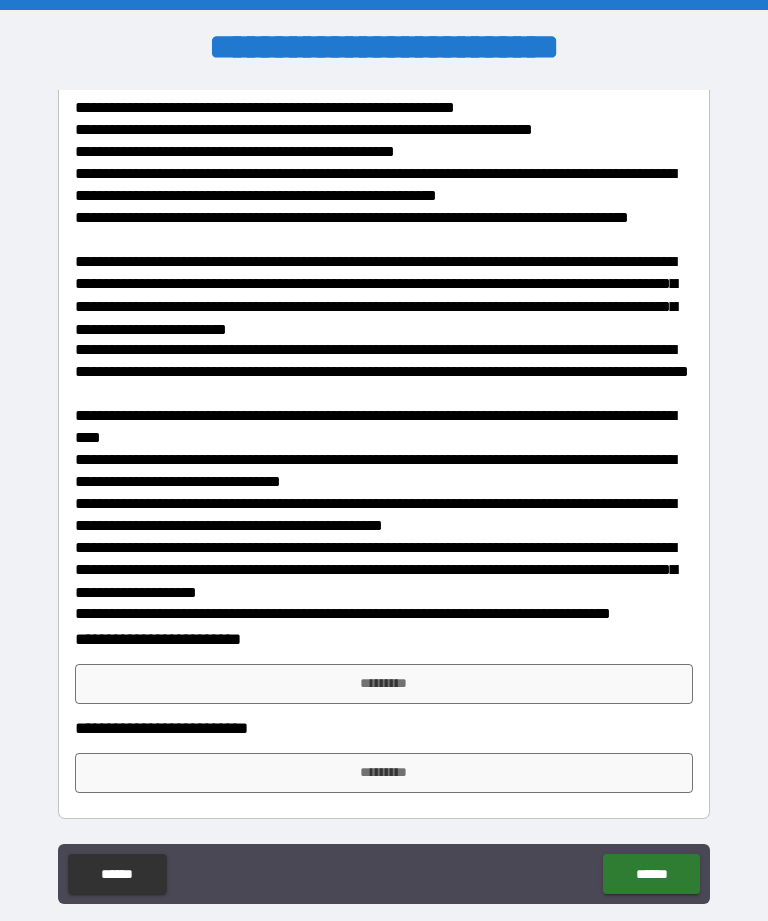 scroll, scrollTop: 402, scrollLeft: 0, axis: vertical 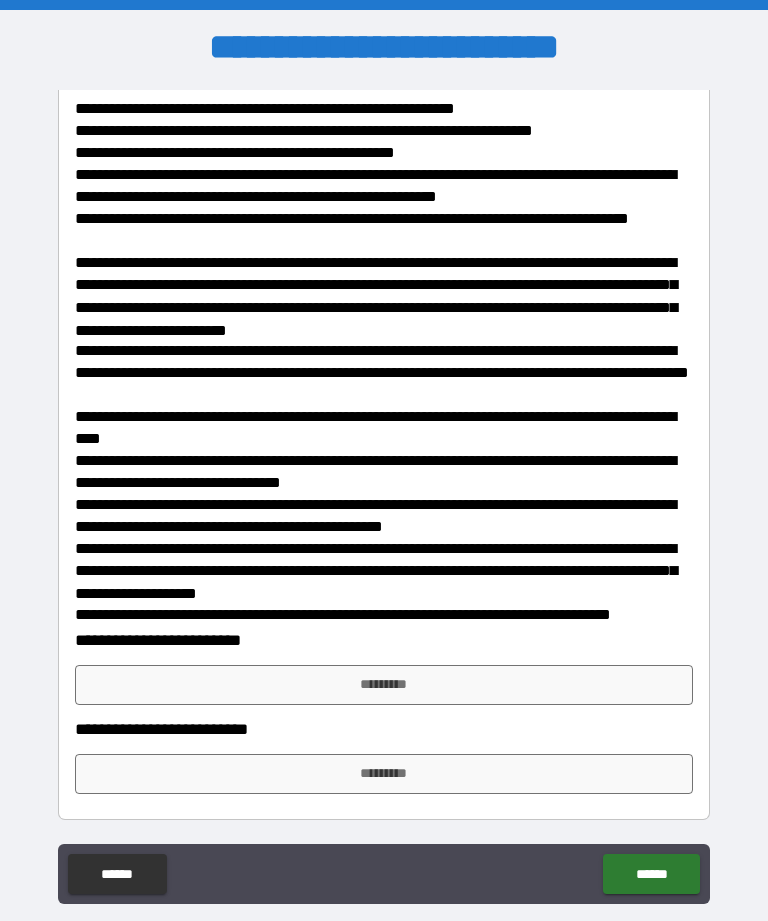 click on "*********" at bounding box center [384, 685] 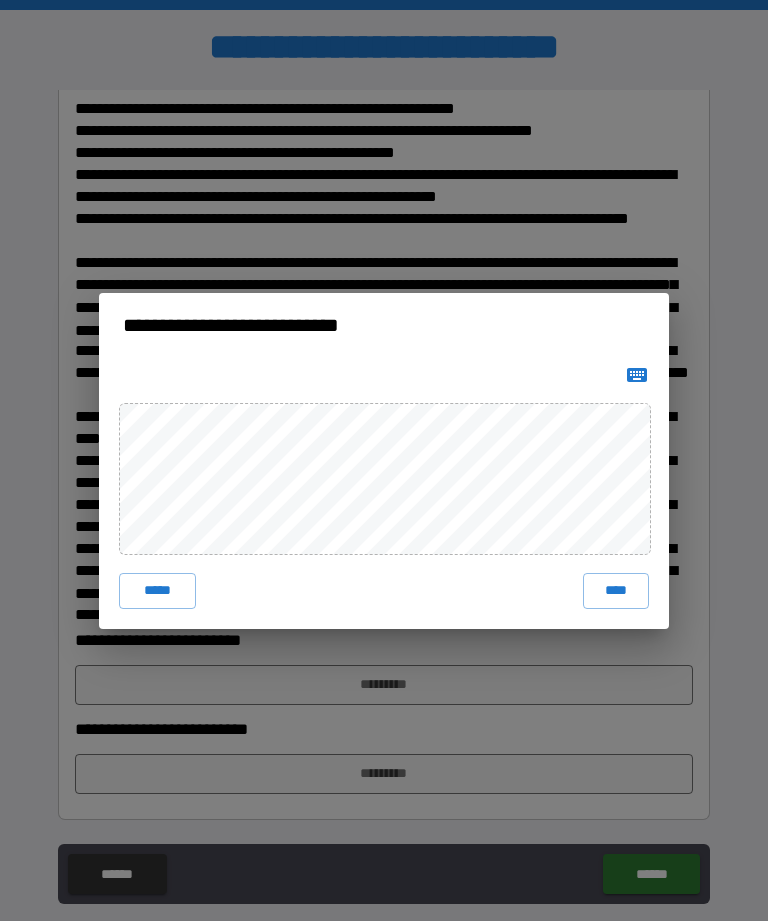 click on "****" at bounding box center [616, 591] 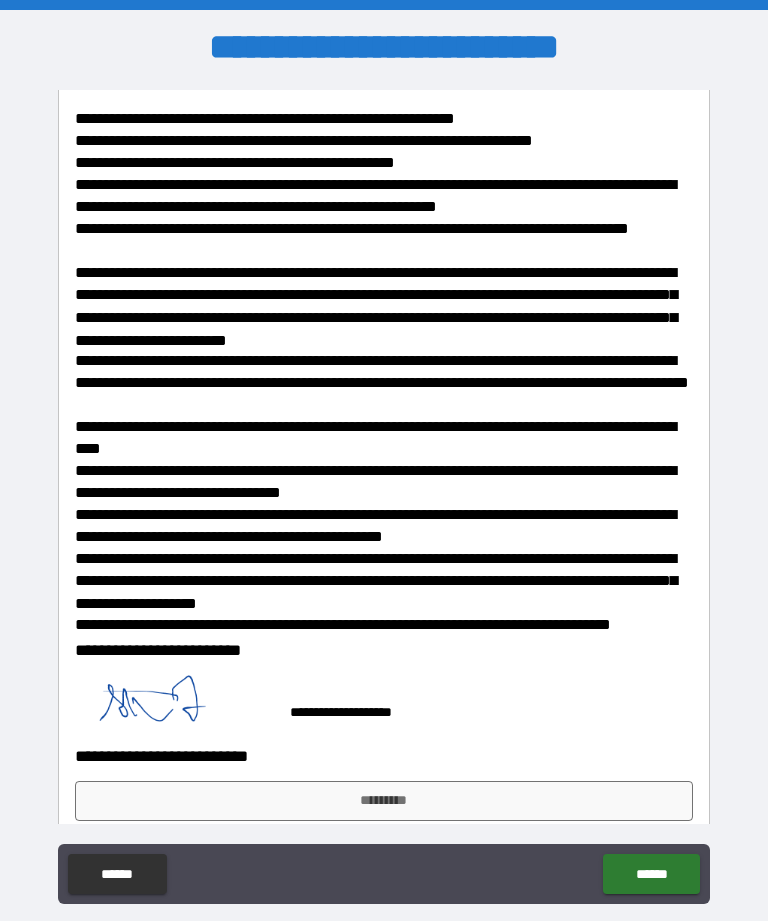 click on "*********" at bounding box center (384, 801) 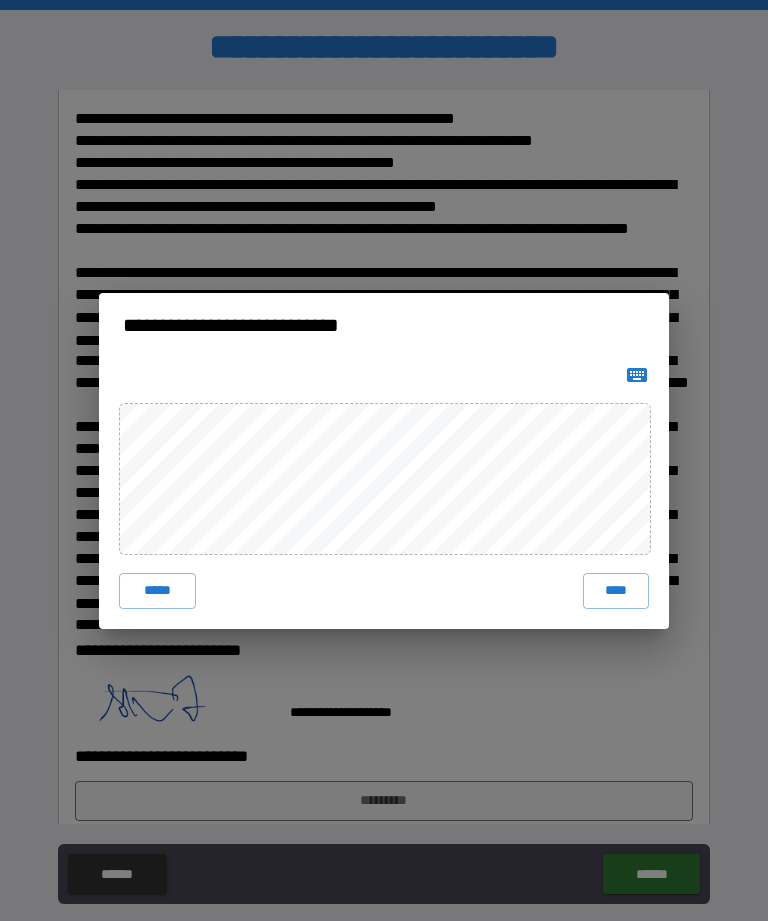 click on "****" at bounding box center [616, 591] 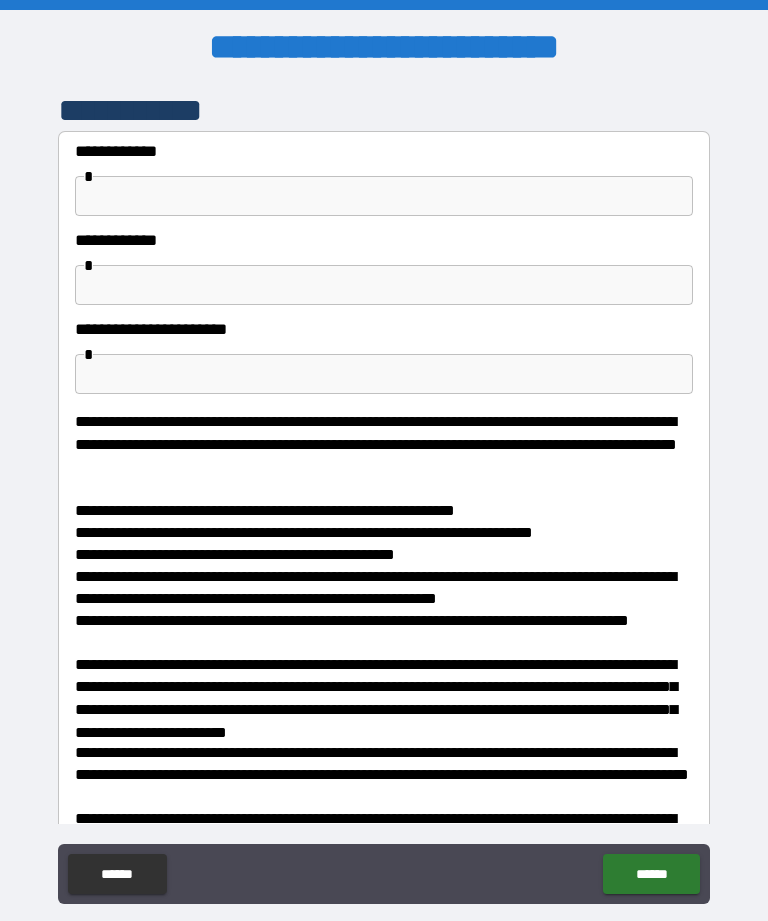 scroll, scrollTop: -1, scrollLeft: 0, axis: vertical 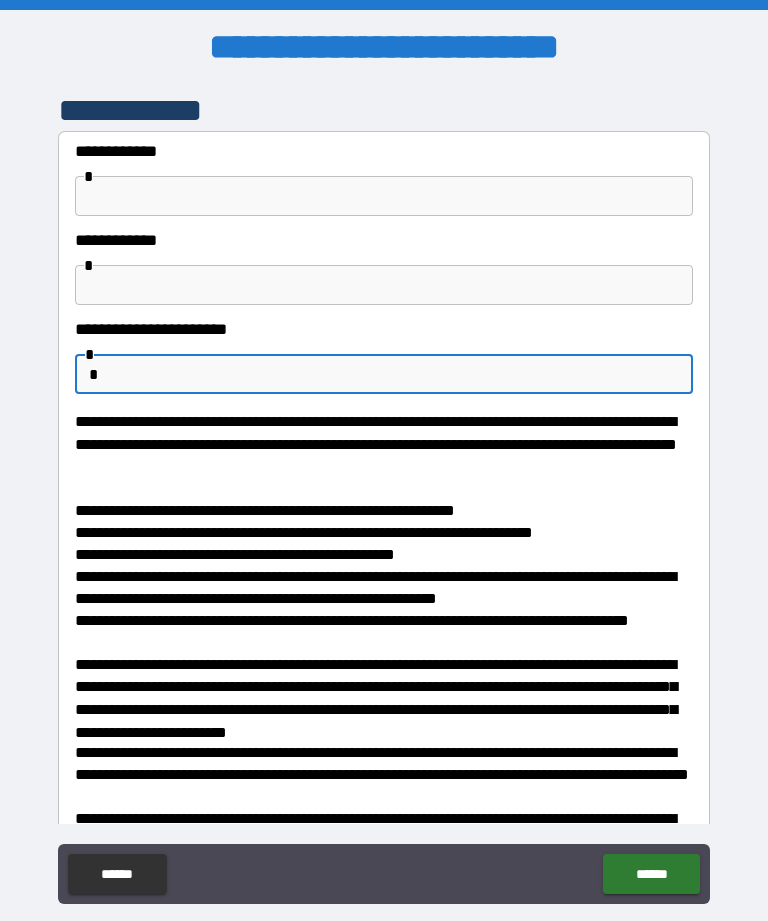 type on "*" 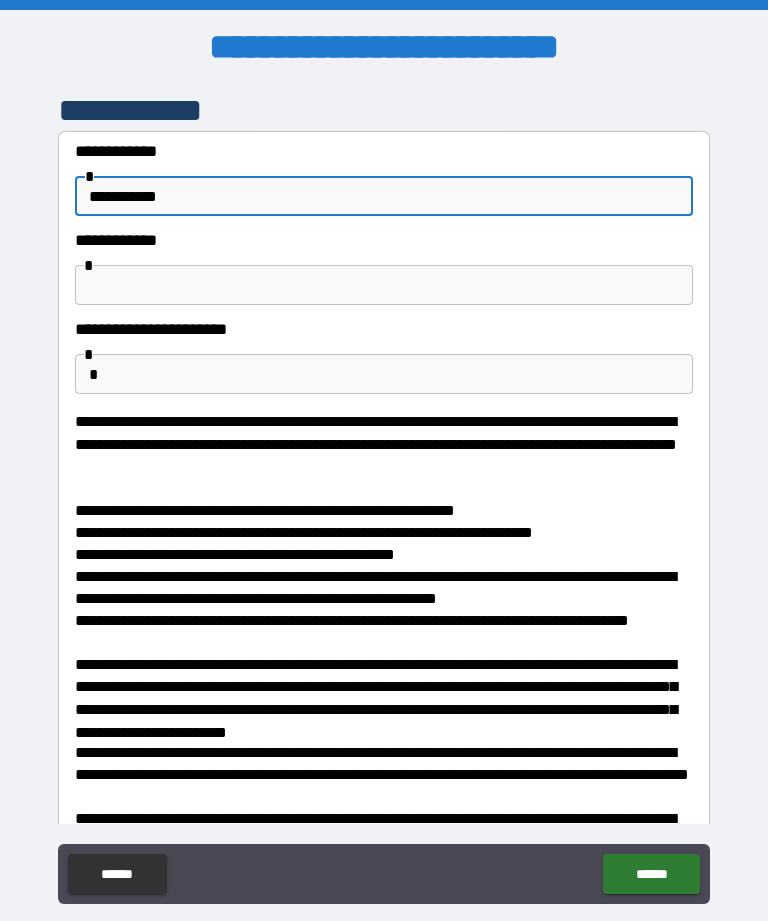 type on "**********" 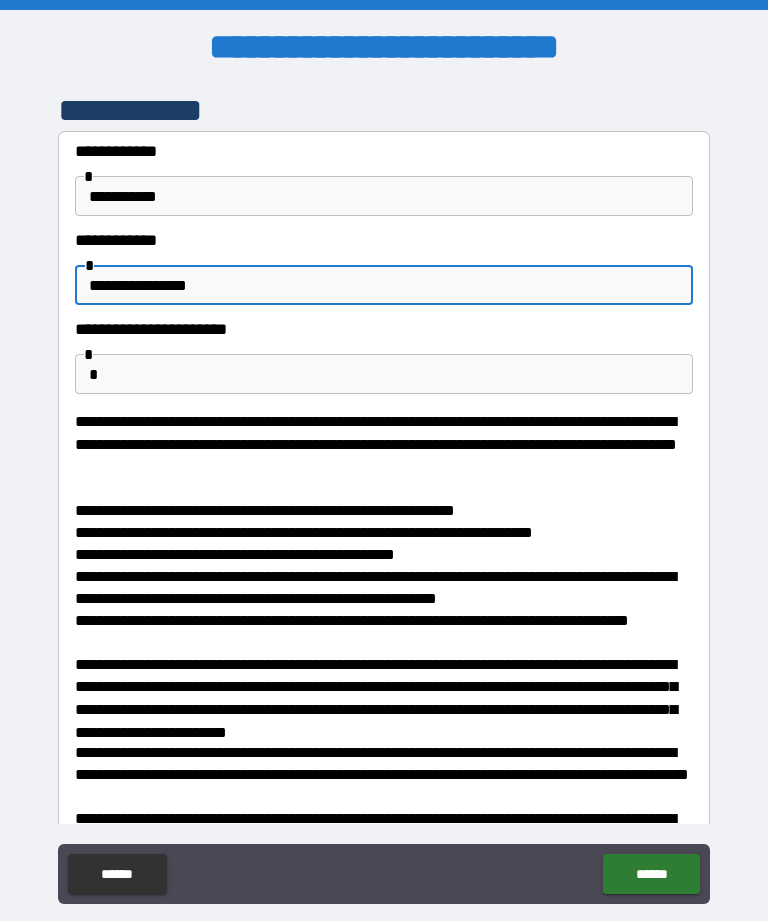 type on "**********" 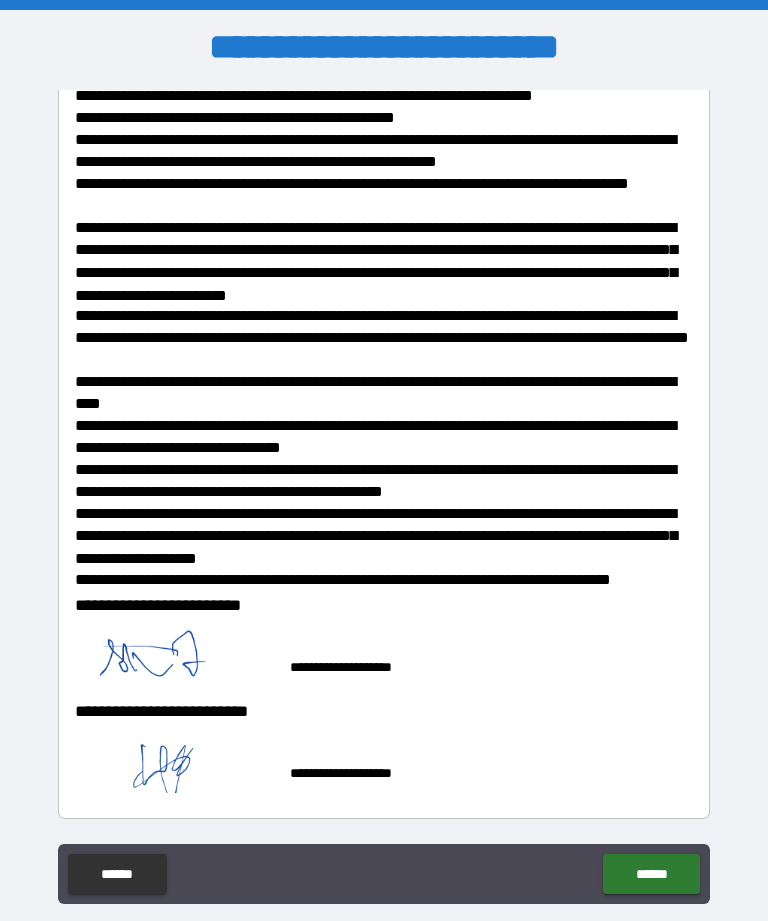 scroll, scrollTop: 436, scrollLeft: 0, axis: vertical 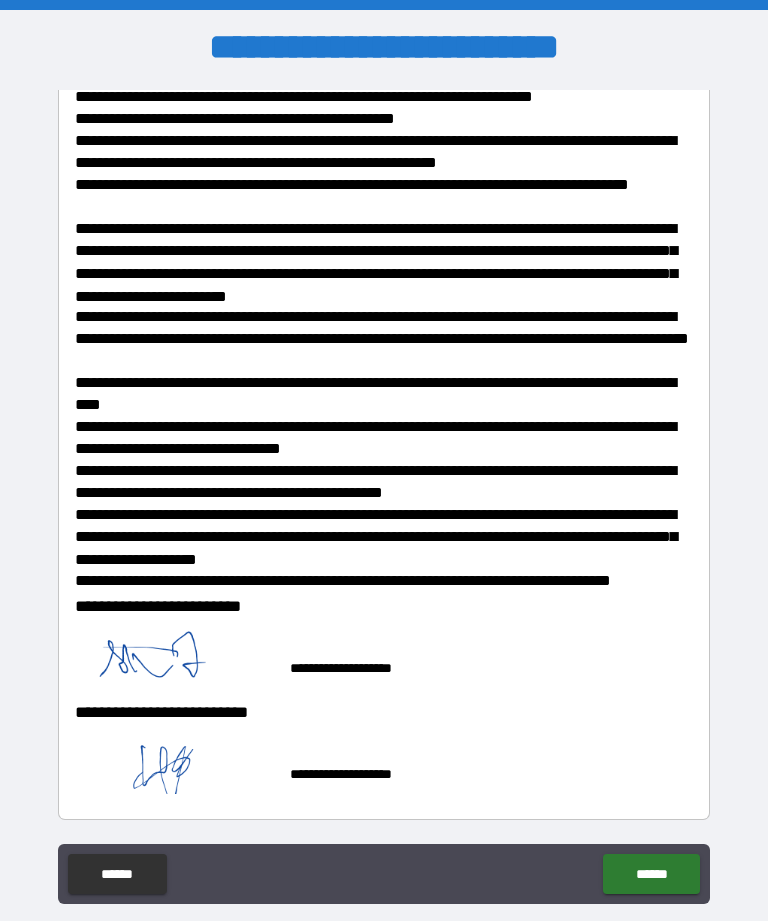 click on "******" at bounding box center (651, 874) 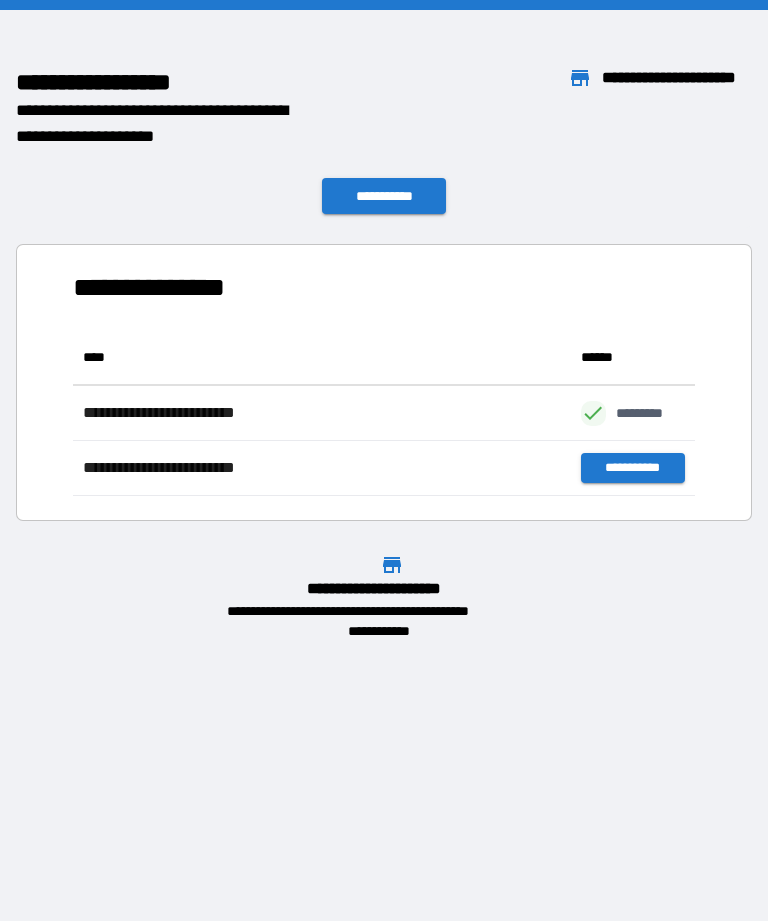 scroll, scrollTop: 1, scrollLeft: 1, axis: both 